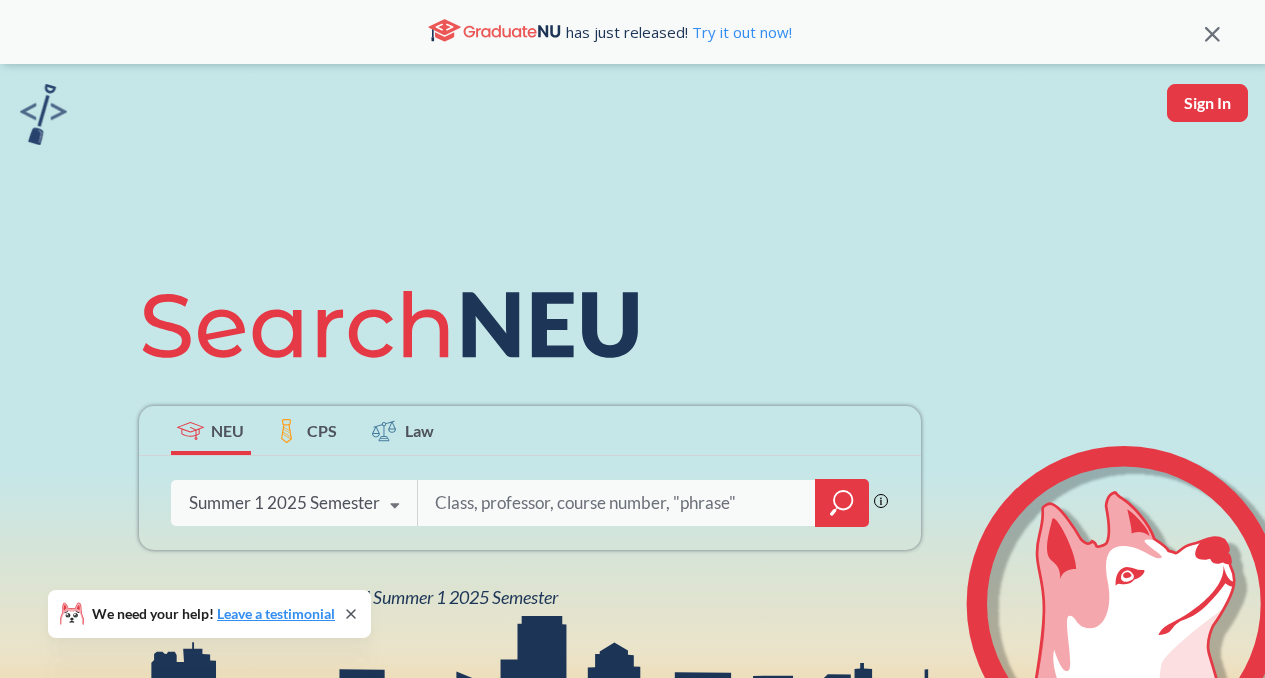 scroll, scrollTop: 0, scrollLeft: 0, axis: both 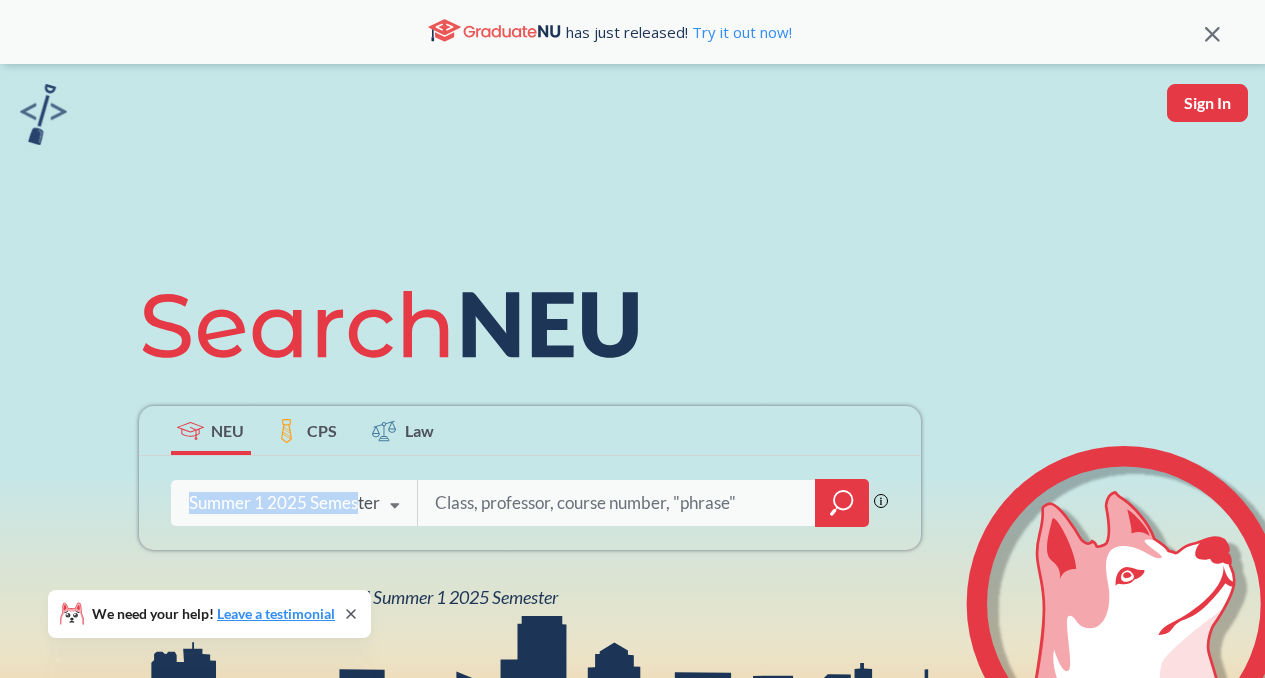 click on "Summer 1 2025 Semester Fall 2025 Semester Summer 2 2025 Semester Summer Full 2025 Semester Summer 1 2025 Semester Spring 2025 Semester Fall 2024 Semester Summer 2 2024 Semester Summer Full 2024 Semester Summer 1 2024 Semester Spring 2024 Semester Fall 2023 Semester Summer 2 2023 Semester Summer Full 2023 Semester Summer 1 2023 Semester Spring 2023 Semester Fall 2022 Semester Summer 2 2022 Semester Summer Full 2022 Semester Summer 1 2022 Semester Spring 2022 Semester Fall 2021 Semester Summer 2 2021 Semester Summer Full 2021 Semester Summer 1 2021 Semester Spring 2021 Semester Fall 2020 Semester Summer 2 2020 Semester Summer Full 2020 Semester Summer 1 2020 Semester Spring 2020 Semester Fall 2019 Semester" at bounding box center [294, 503] 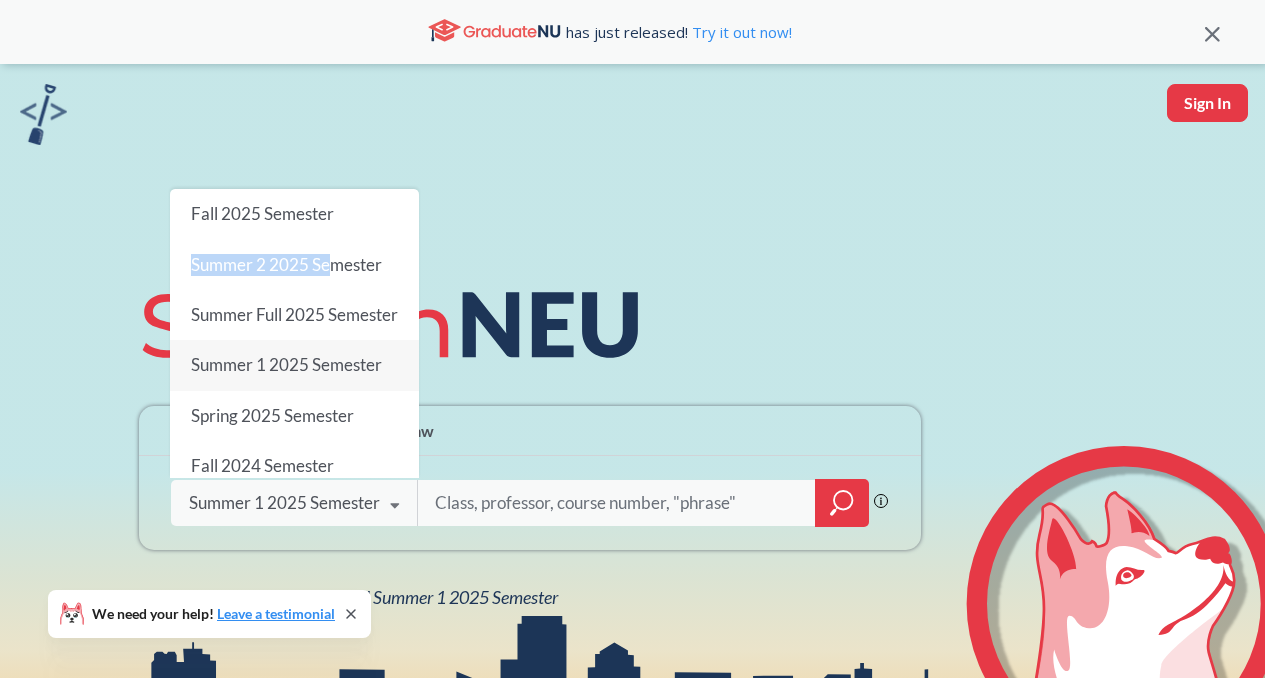 drag, startPoint x: 334, startPoint y: 256, endPoint x: 344, endPoint y: 213, distance: 44.14748 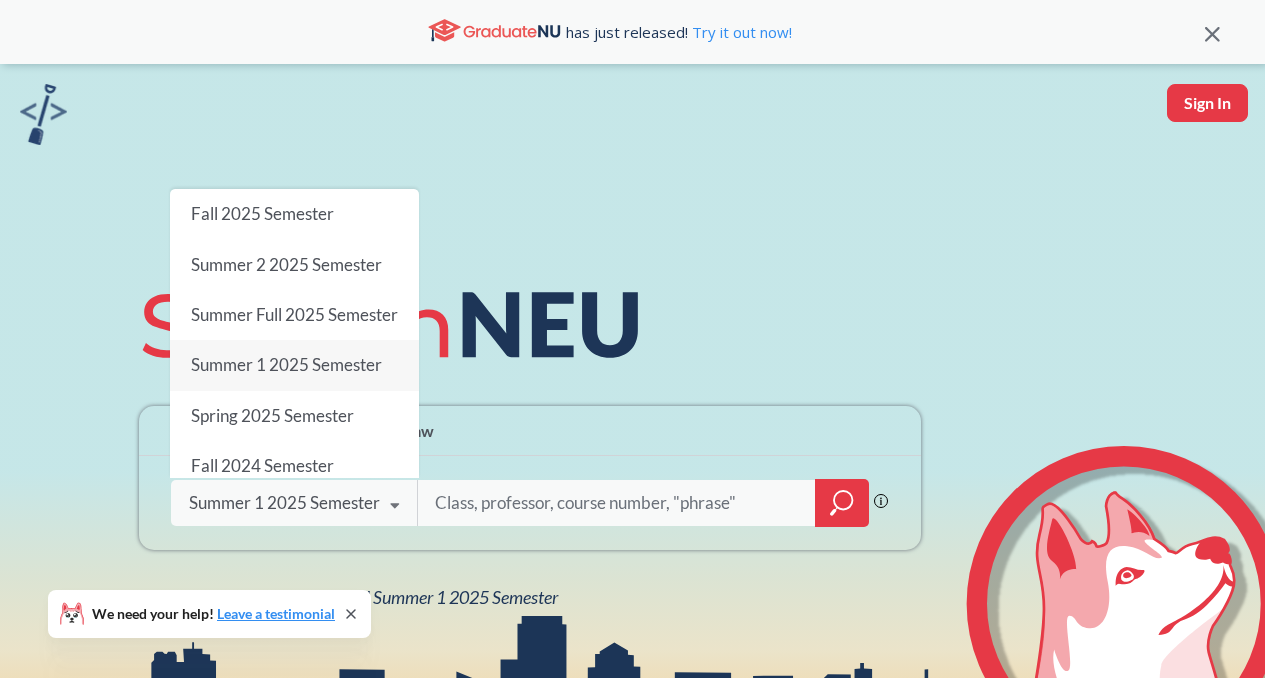 click on "Summer 1 2025 Semester Fall 2025 Semester Summer 2 2025 Semester Summer Full 2025 Semester Summer 1 2025 Semester Spring 2025 Semester Fall 2024 Semester Summer 2 2024 Semester Summer Full 2024 Semester Summer 1 2024 Semester Spring 2024 Semester Fall 2023 Semester Summer 2 2023 Semester Summer Full 2023 Semester Summer 1 2023 Semester Spring 2023 Semester Fall 2022 Semester Summer 2 2022 Semester Summer Full 2022 Semester Summer 1 2022 Semester Spring 2022 Semester Fall 2021 Semester Summer 2 2021 Semester Summer Full 2021 Semester Summer 1 2021 Semester Spring 2021 Semester Fall 2020 Semester Summer 2 2020 Semester Summer Full 2020 Semester Summer 1 2020 Semester Spring 2020 Semester Fall 2019 Semester View all classes for NEU Summer 1 2025 Semester We need your help! Leave a testimonial" at bounding box center (632, 439) 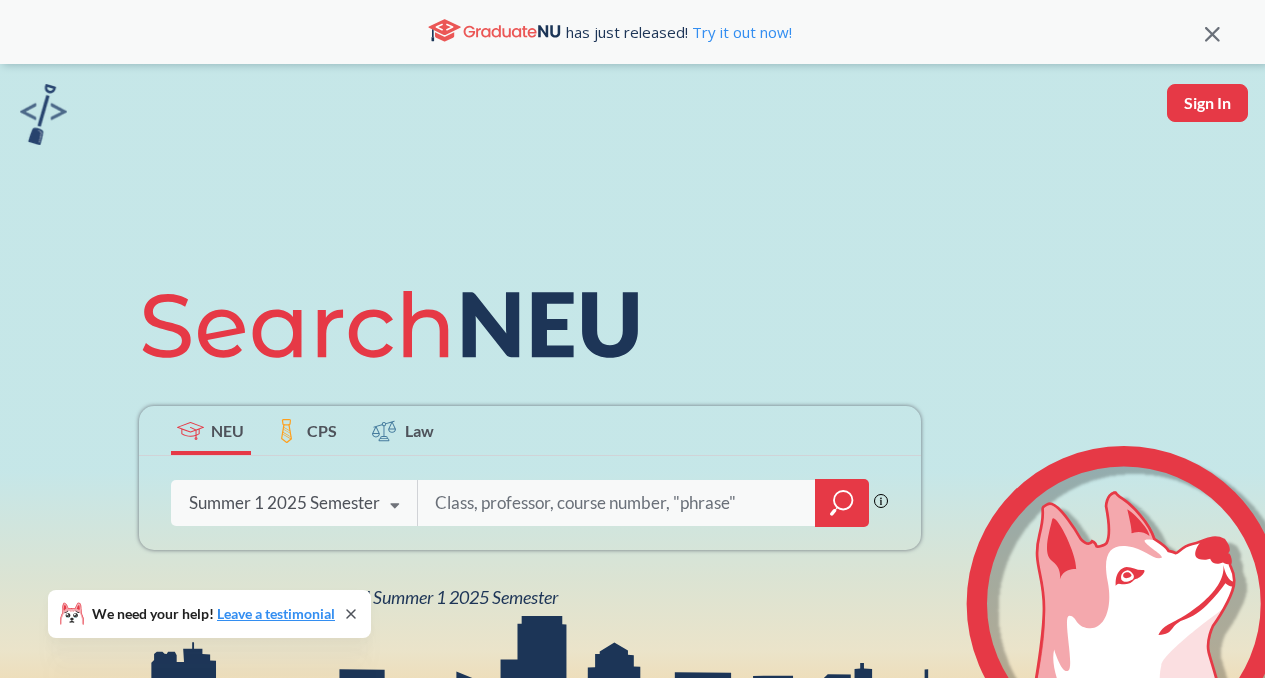click at bounding box center (395, 506) 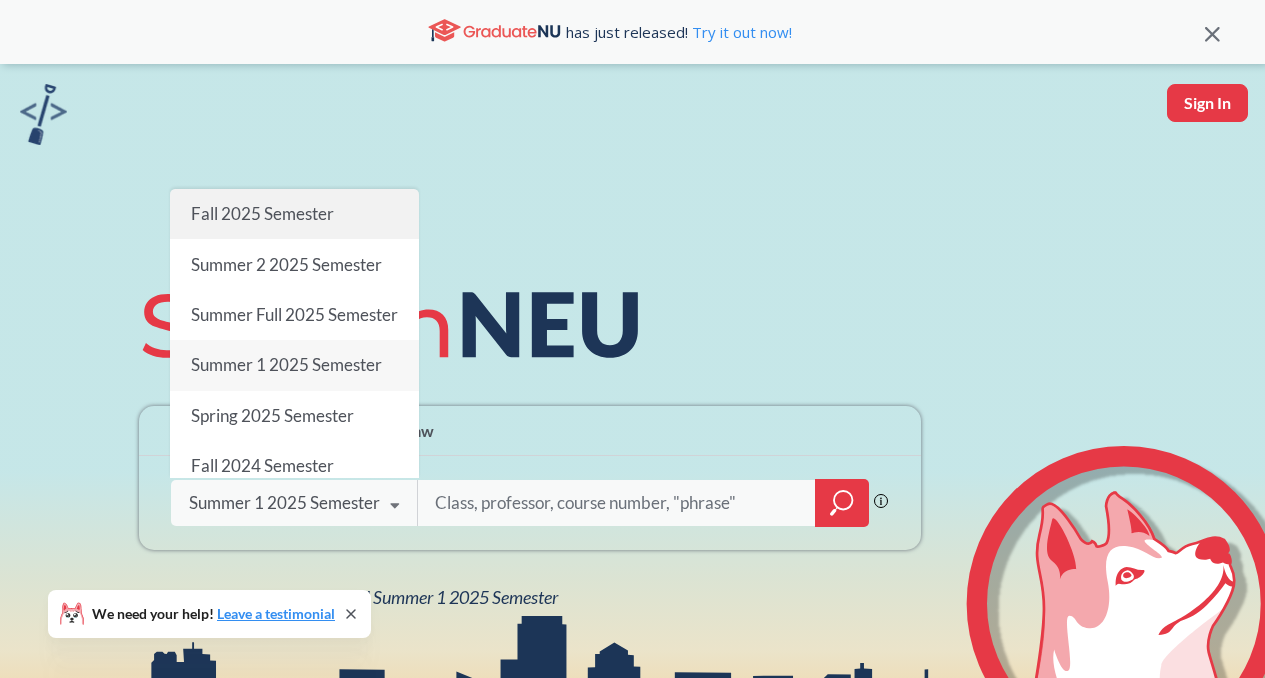 click on "Fall 2025 Semester" at bounding box center [261, 213] 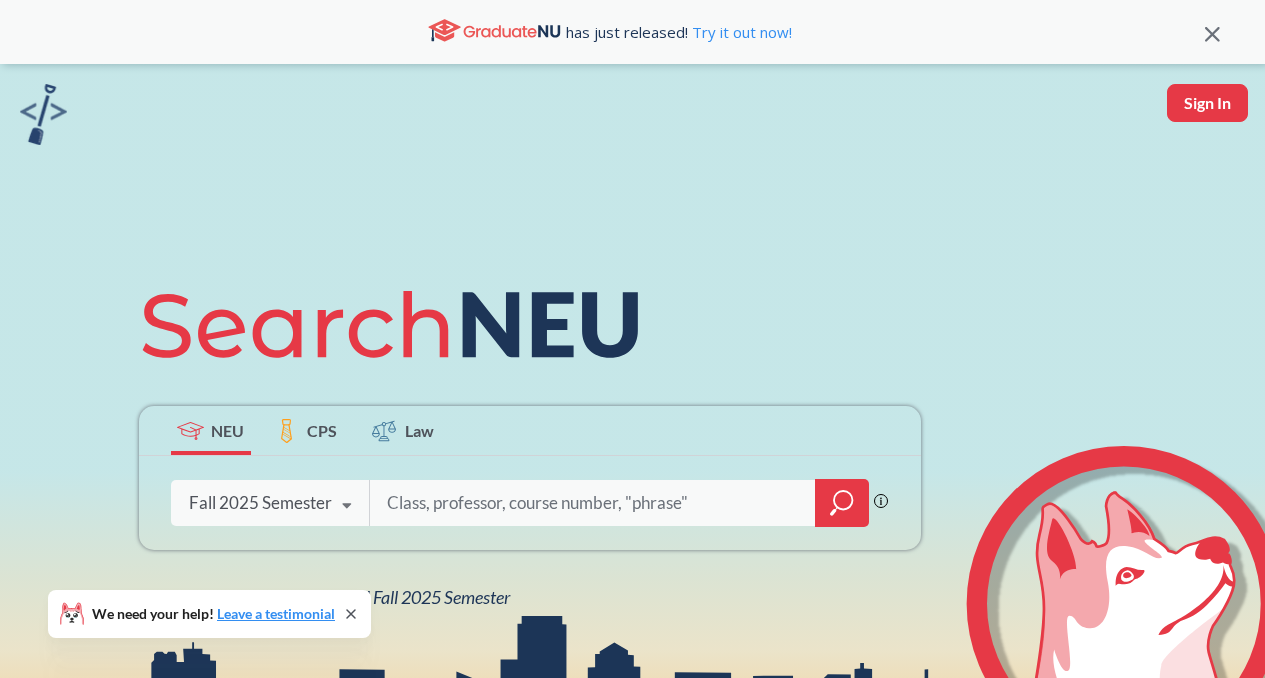 click at bounding box center (593, 503) 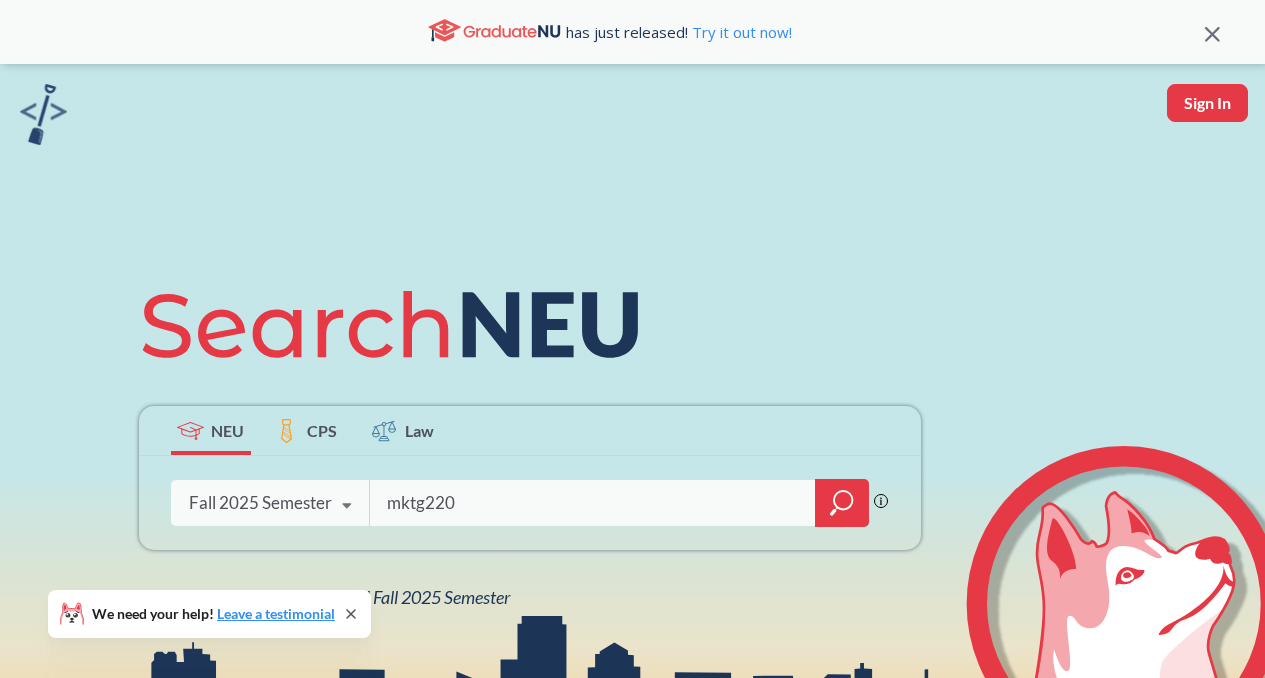 type on "mktg2201" 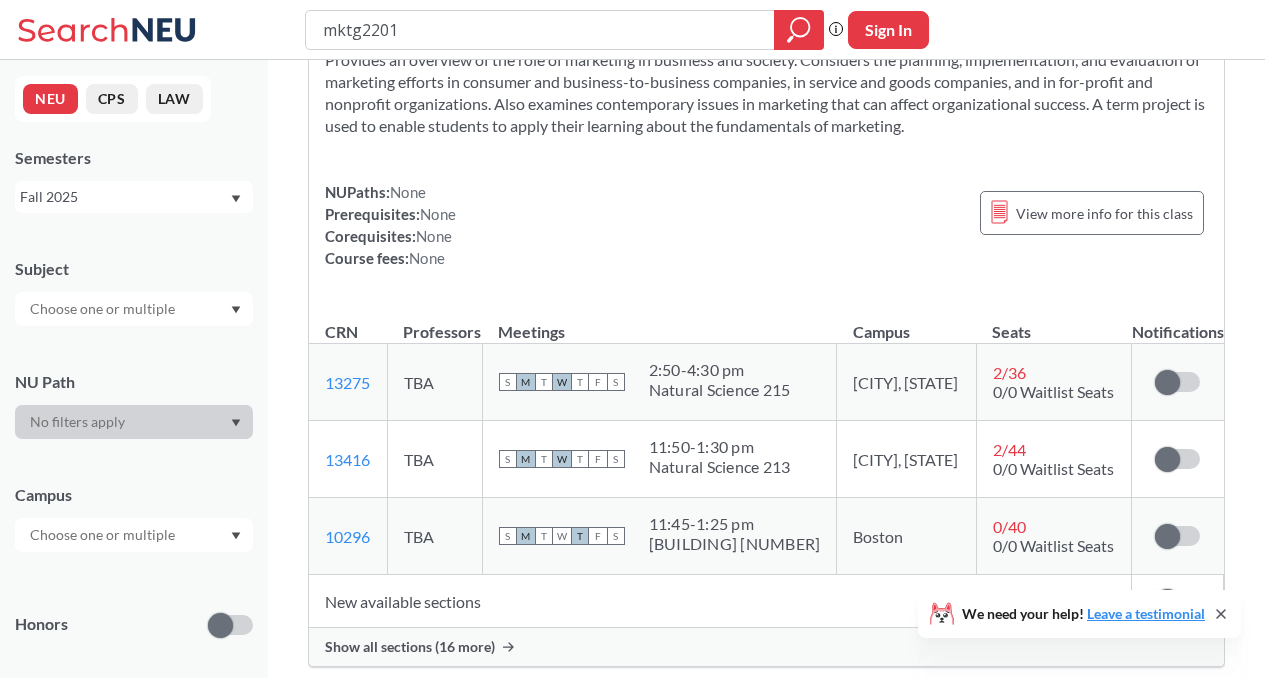 scroll, scrollTop: 149, scrollLeft: 0, axis: vertical 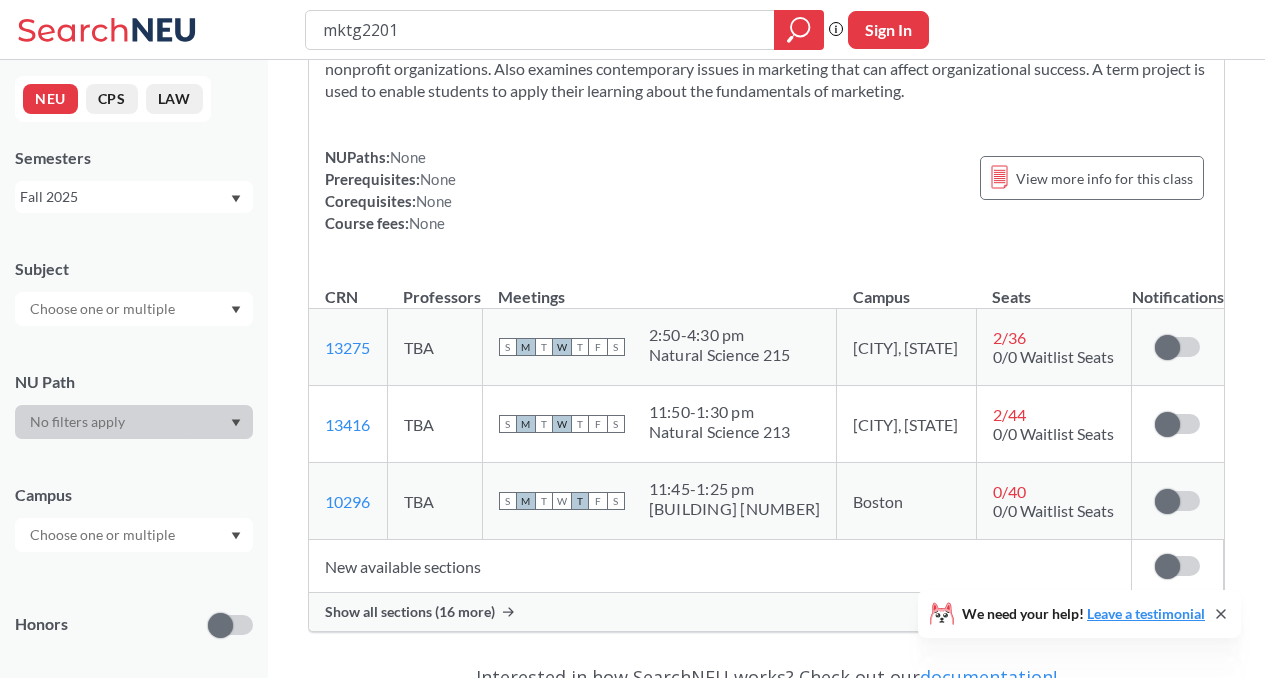 click on "Show all sections (16 more)" at bounding box center [410, 612] 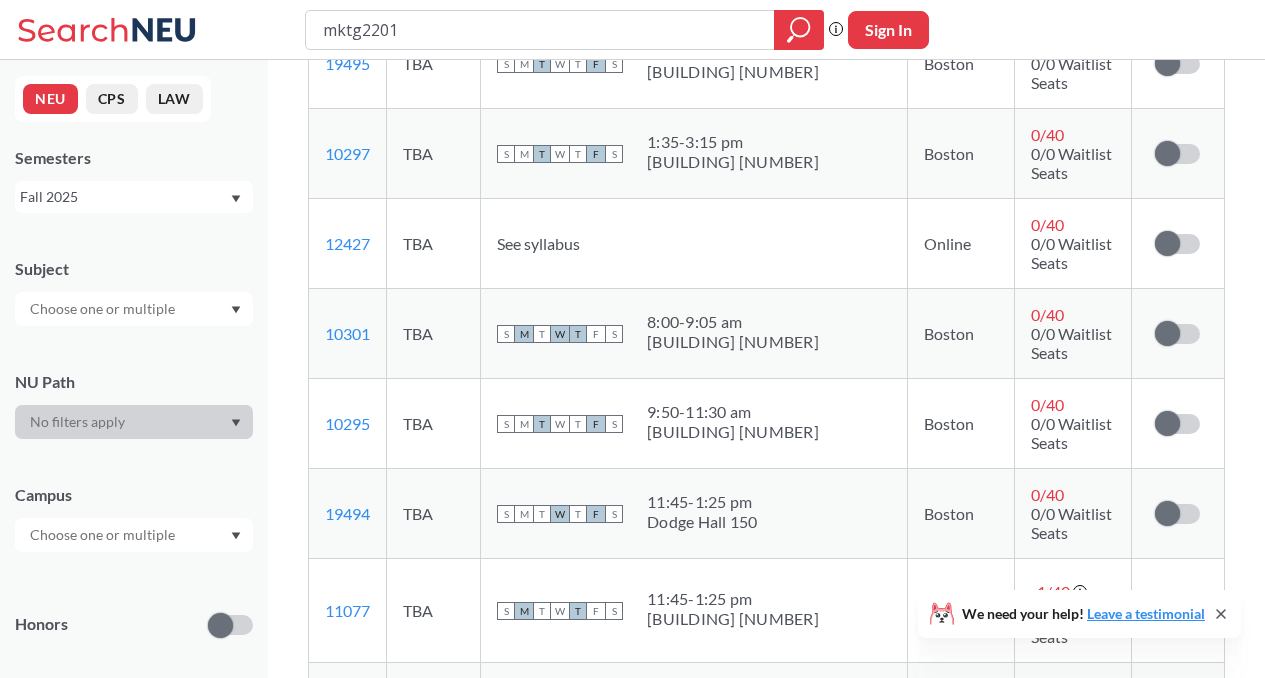scroll, scrollTop: 940, scrollLeft: 0, axis: vertical 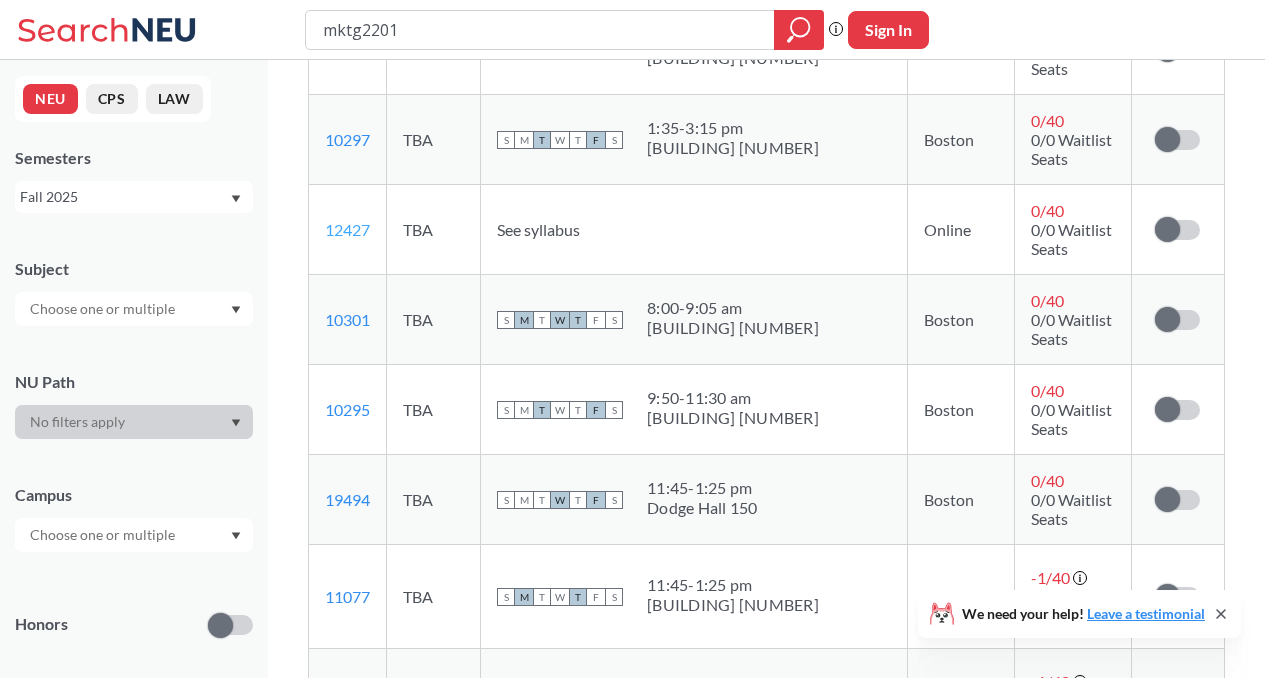 click on "12427" at bounding box center (347, 229) 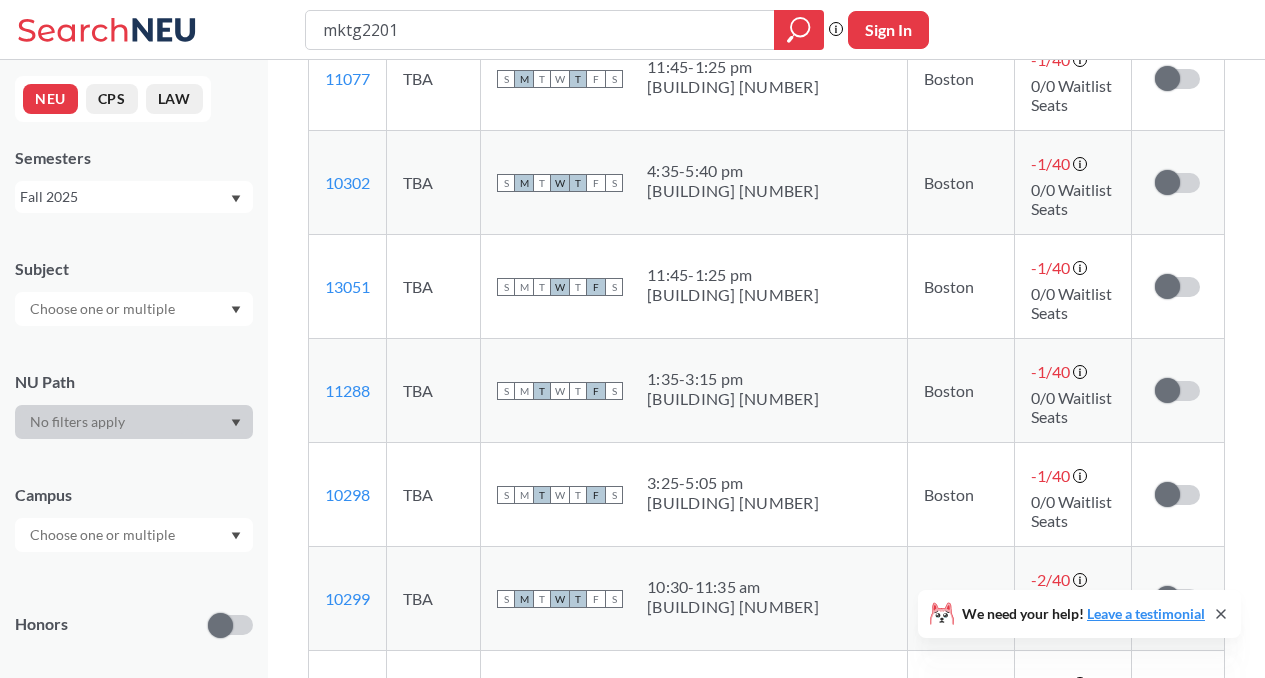 scroll, scrollTop: 1461, scrollLeft: 0, axis: vertical 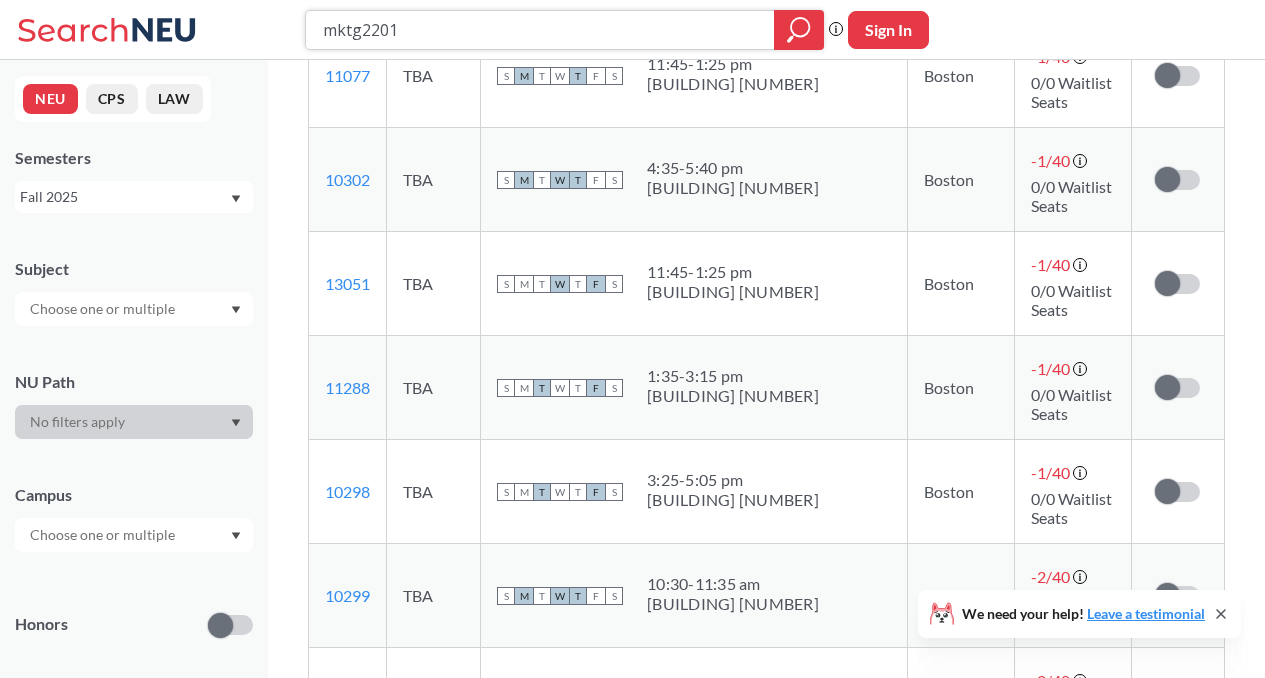 click on "mktg2201" at bounding box center [540, 30] 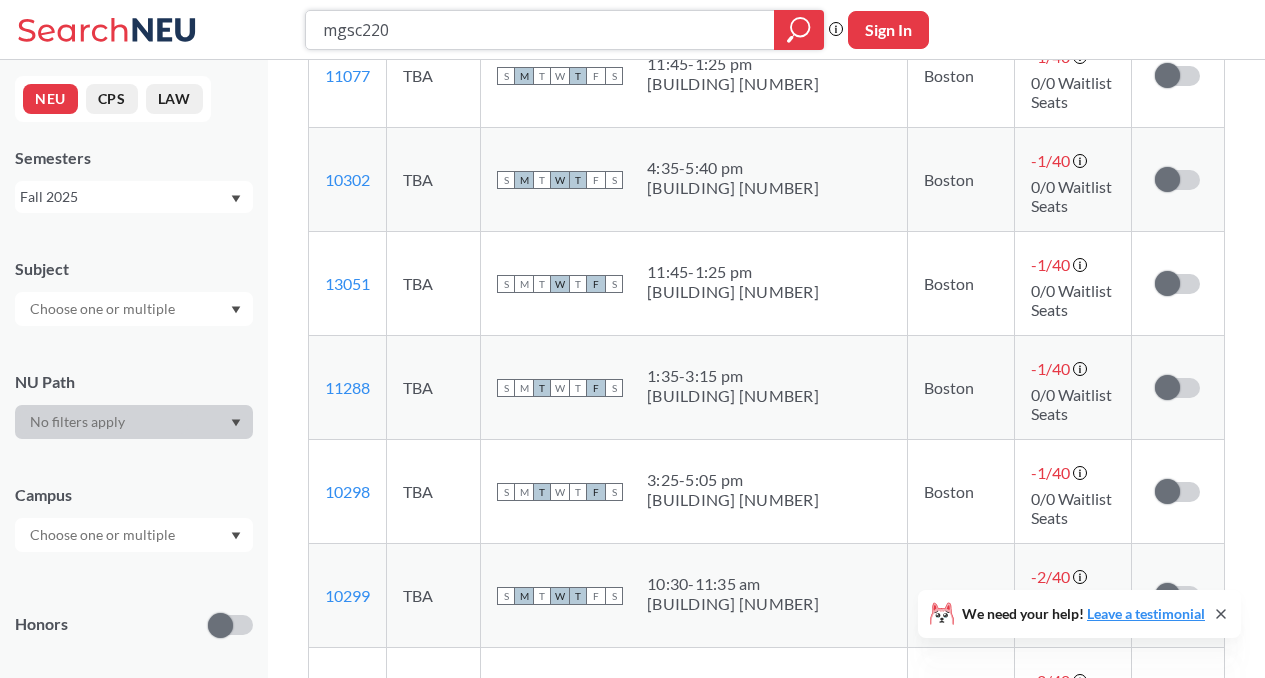 type on "mgsc2201" 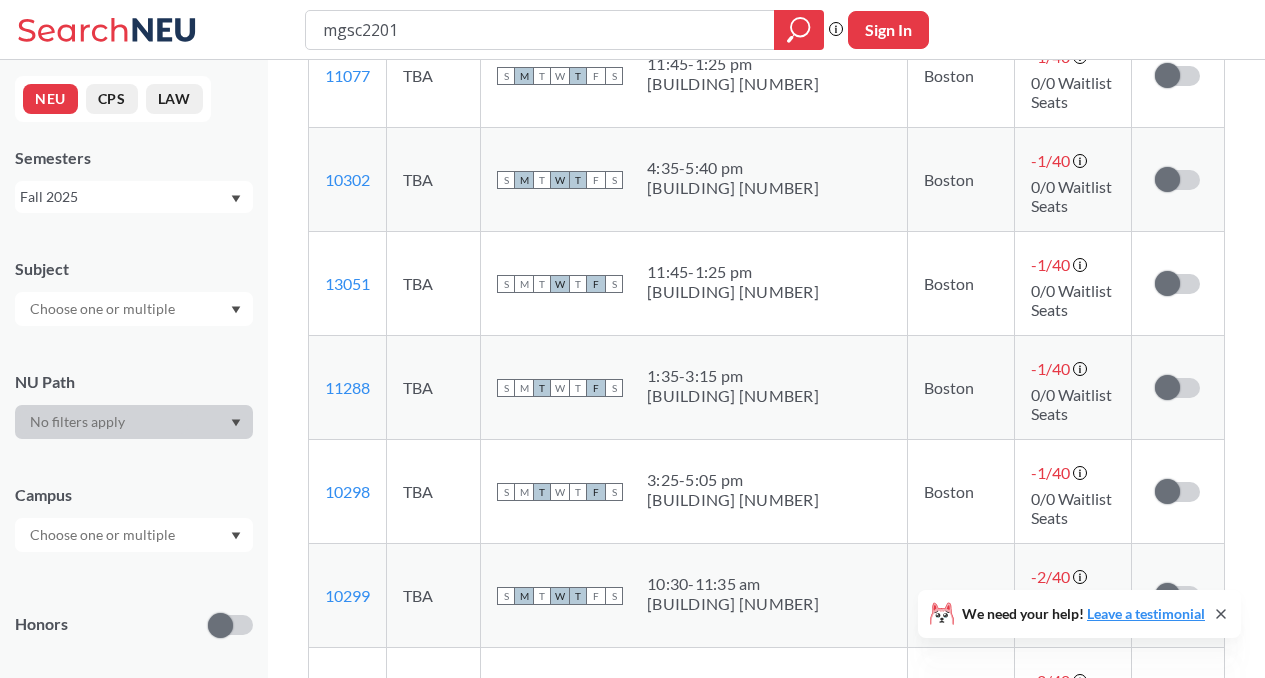 scroll, scrollTop: 0, scrollLeft: 0, axis: both 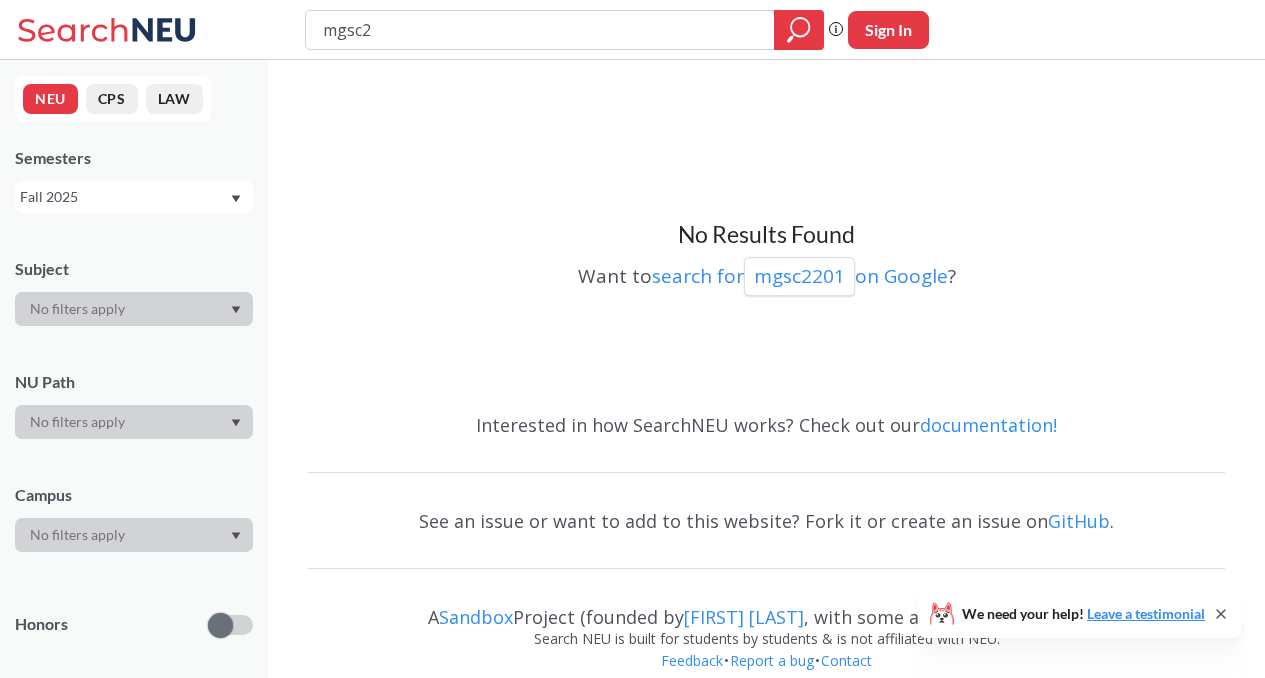 type on "mgsc" 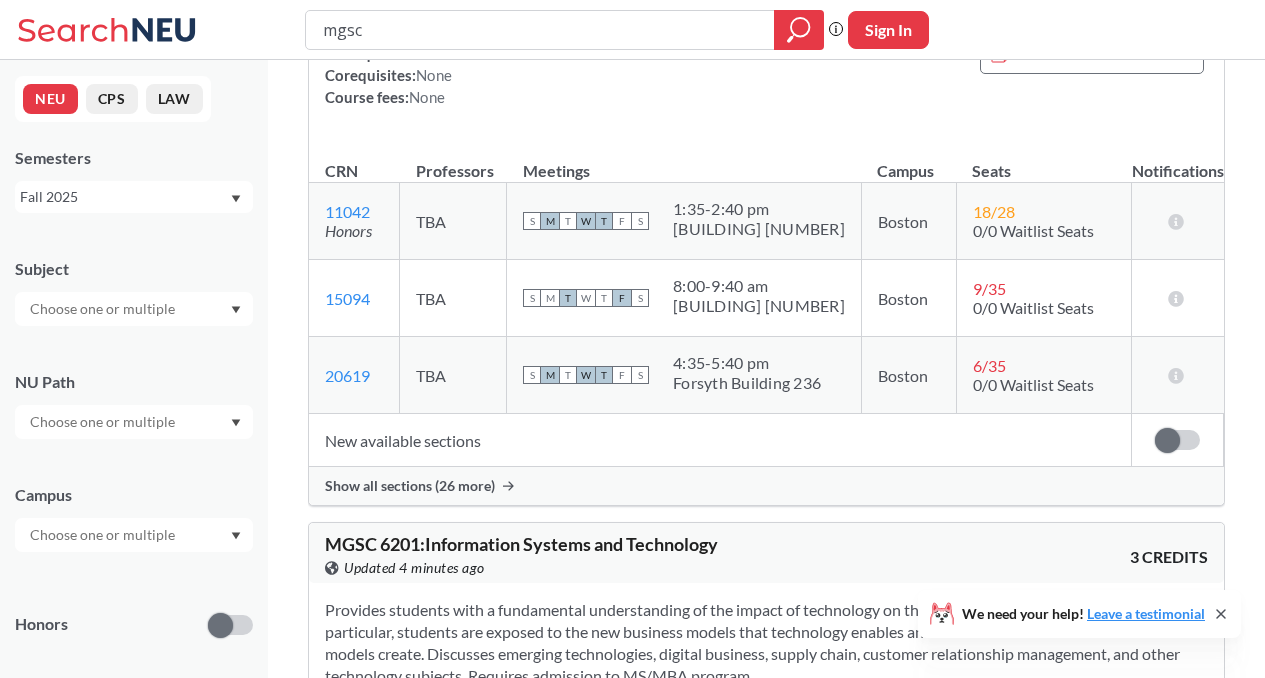 scroll, scrollTop: 292, scrollLeft: 0, axis: vertical 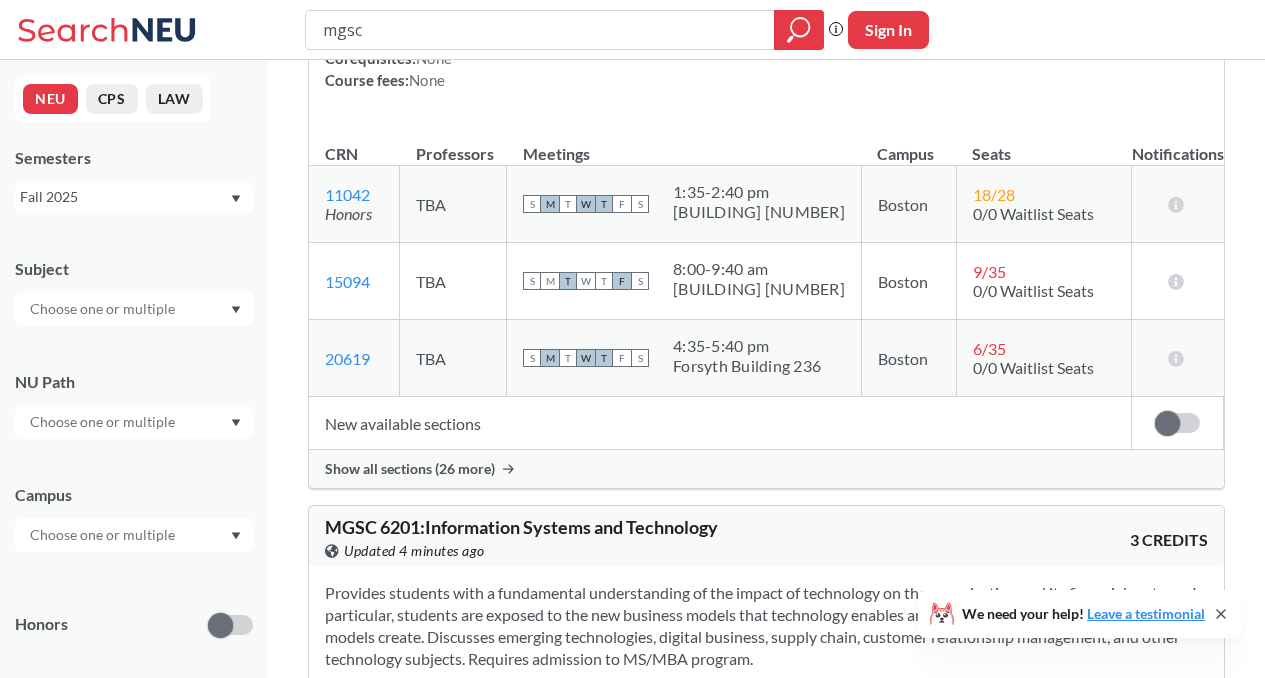click on "Show all sections (26 more)" at bounding box center [766, 469] 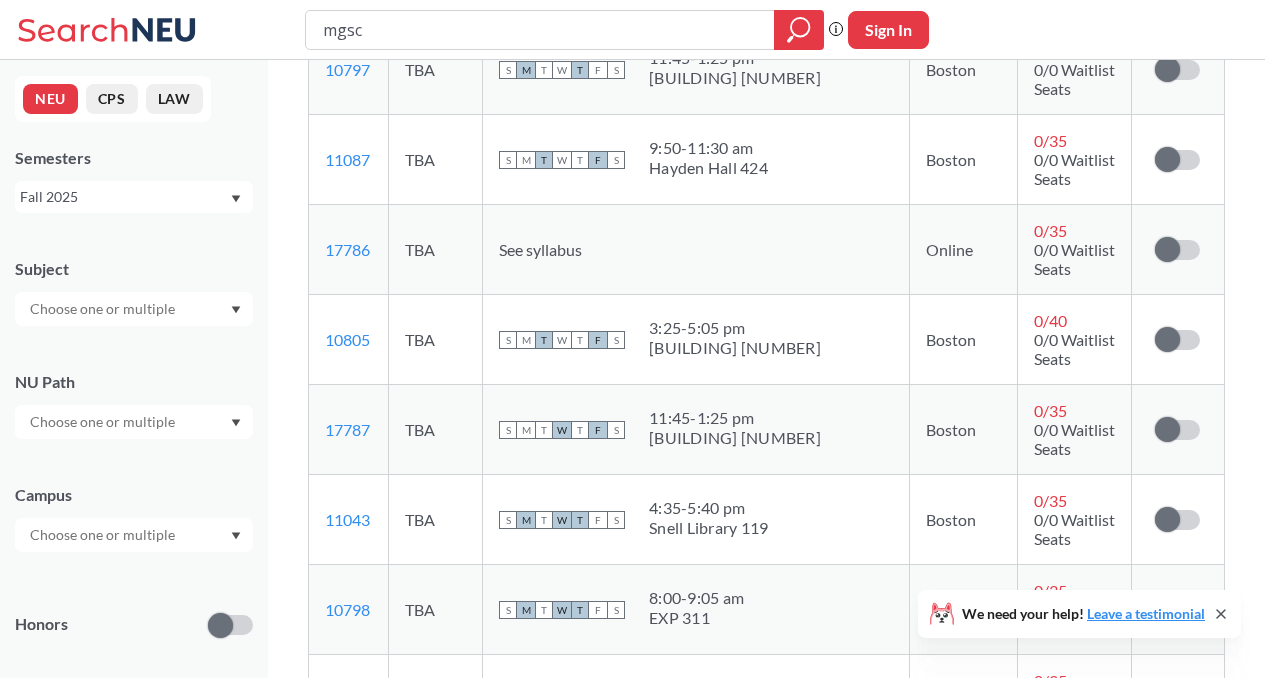 scroll, scrollTop: 2228, scrollLeft: 0, axis: vertical 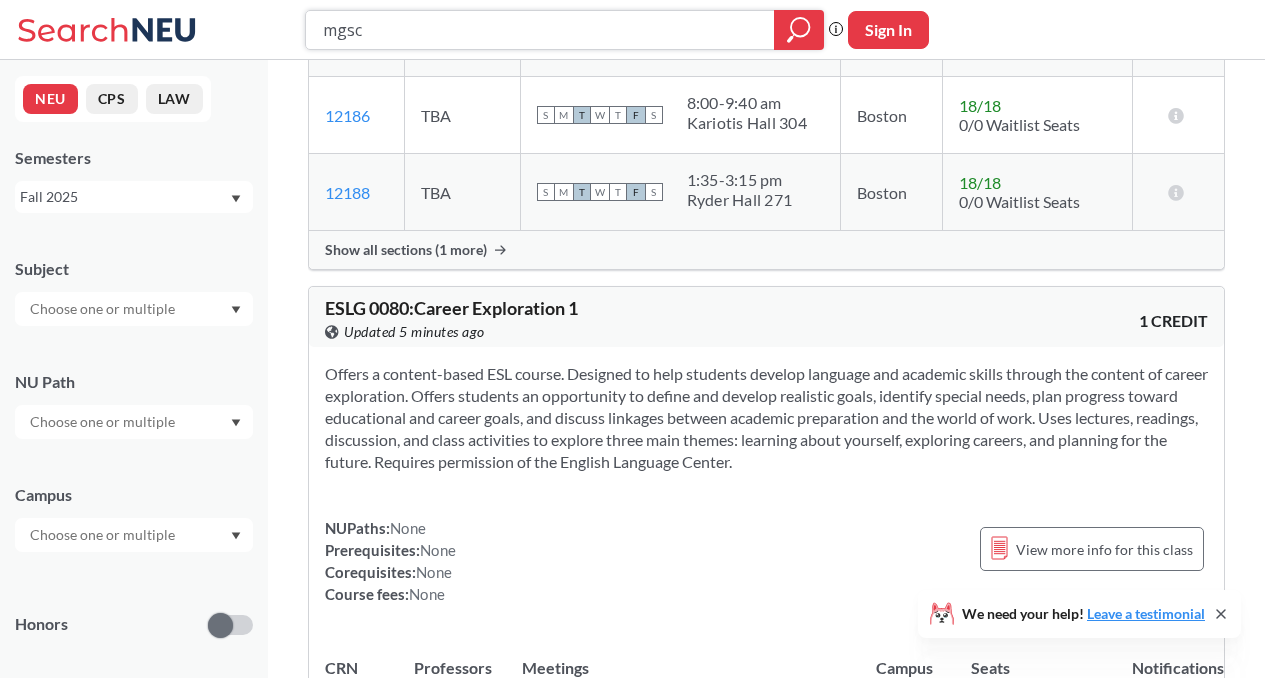 click on "mgsc" at bounding box center (540, 30) 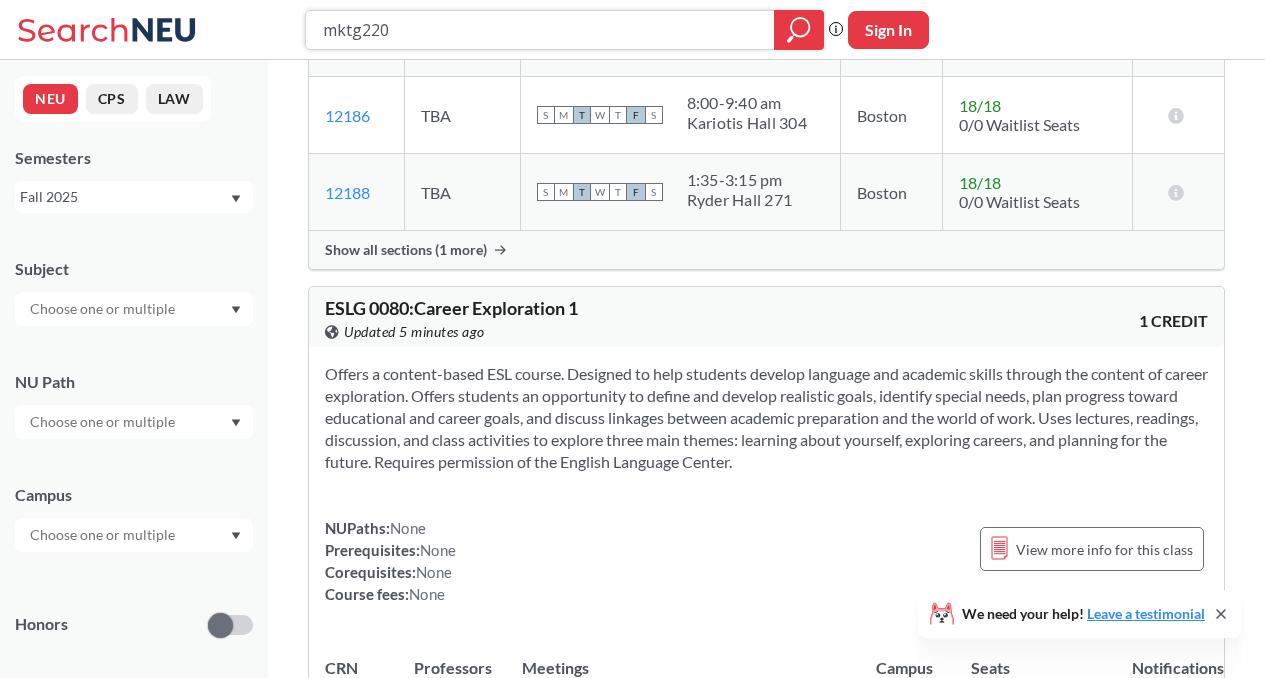 type on "mktg2209" 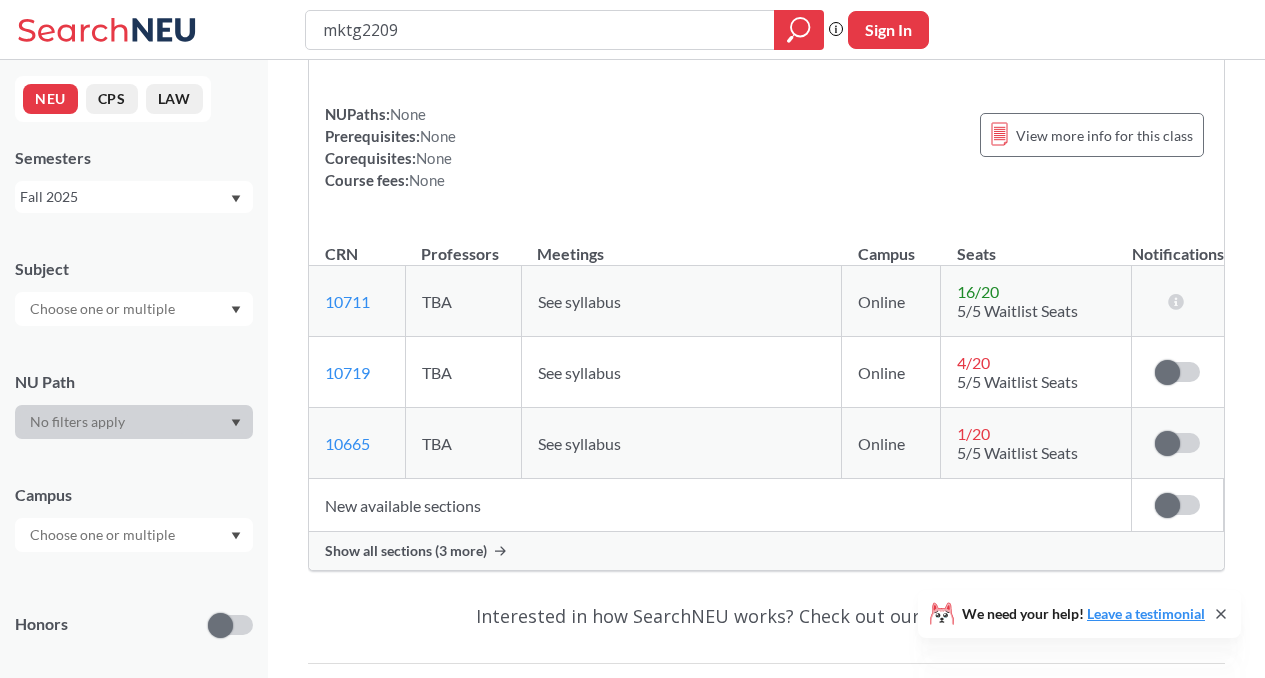 scroll, scrollTop: 127, scrollLeft: 0, axis: vertical 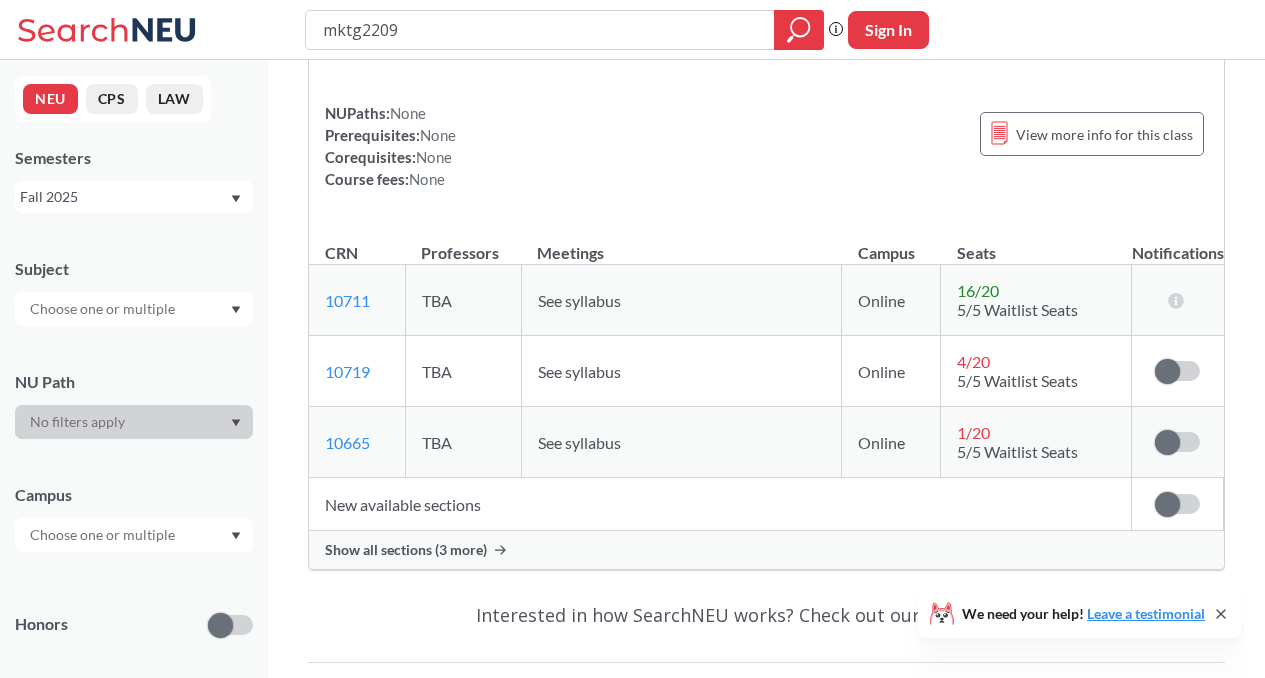 click on "Show all sections (3 more)" at bounding box center (406, 550) 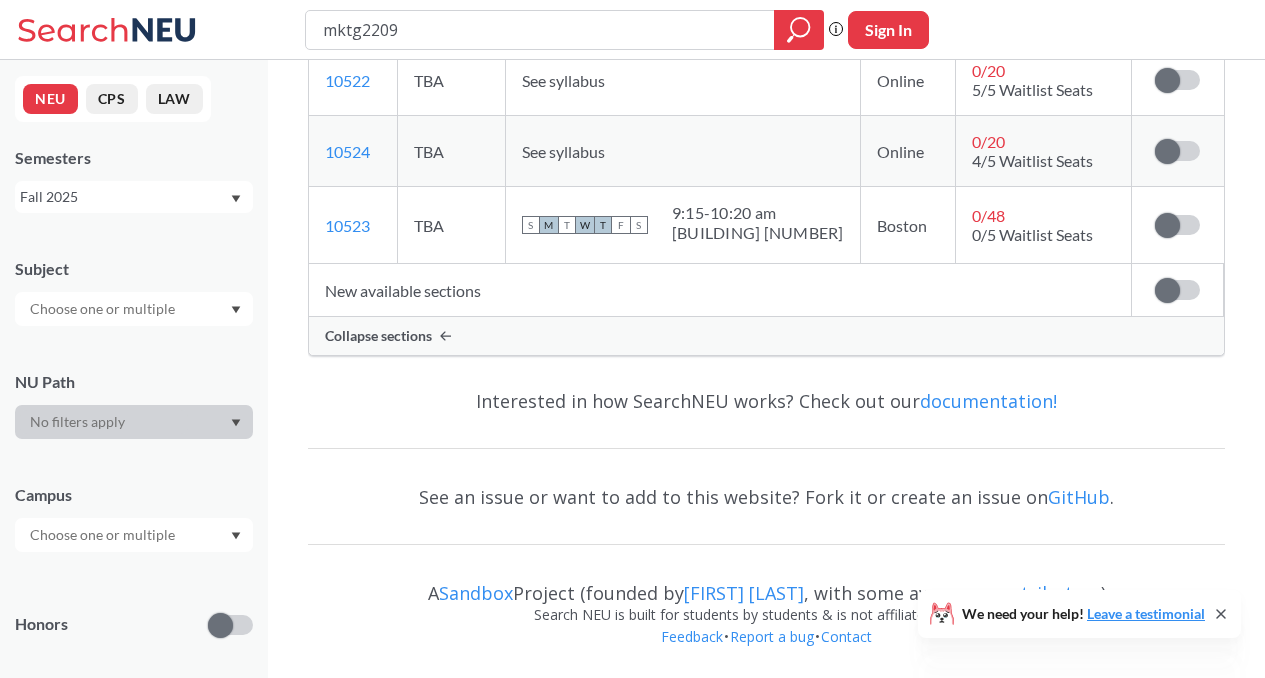 scroll, scrollTop: 0, scrollLeft: 0, axis: both 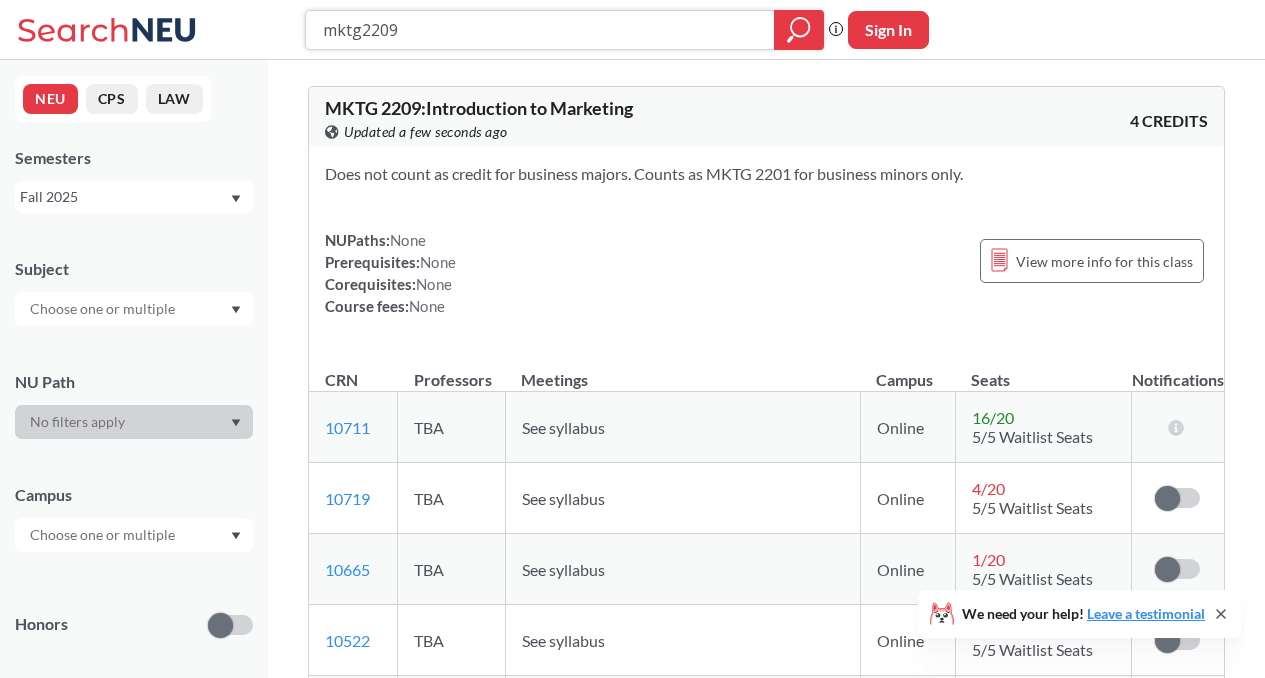 click on "mktg2209" at bounding box center (540, 30) 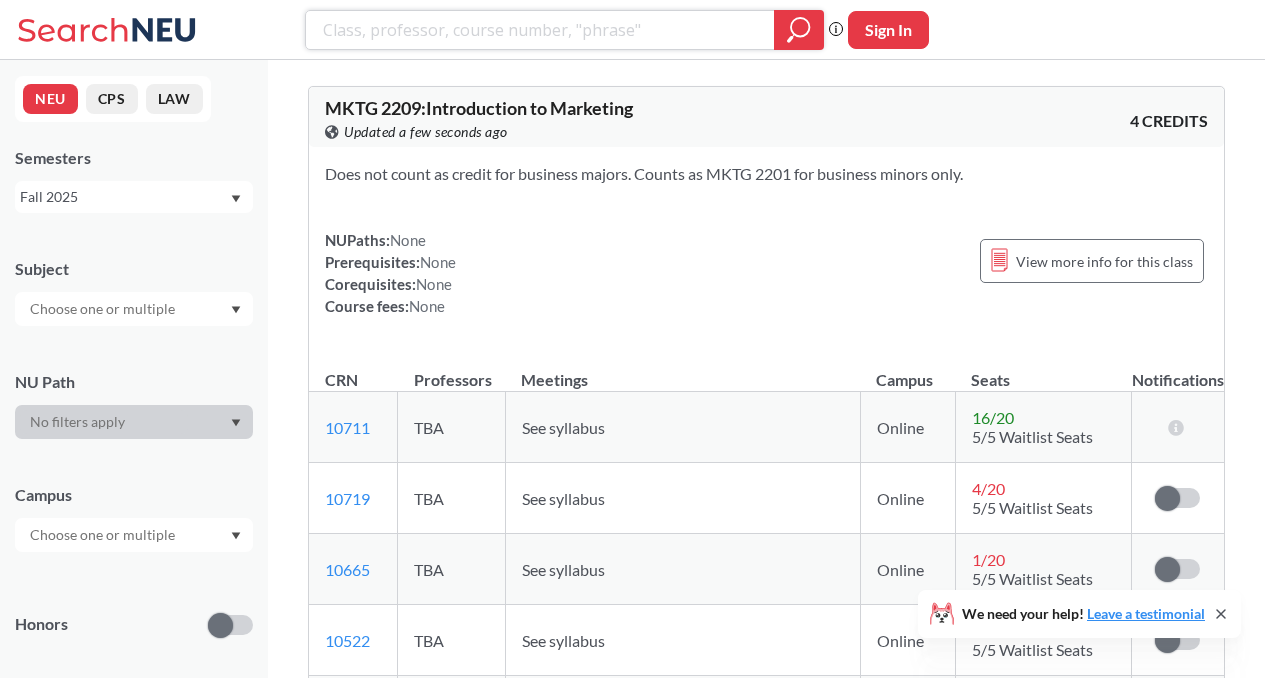 type 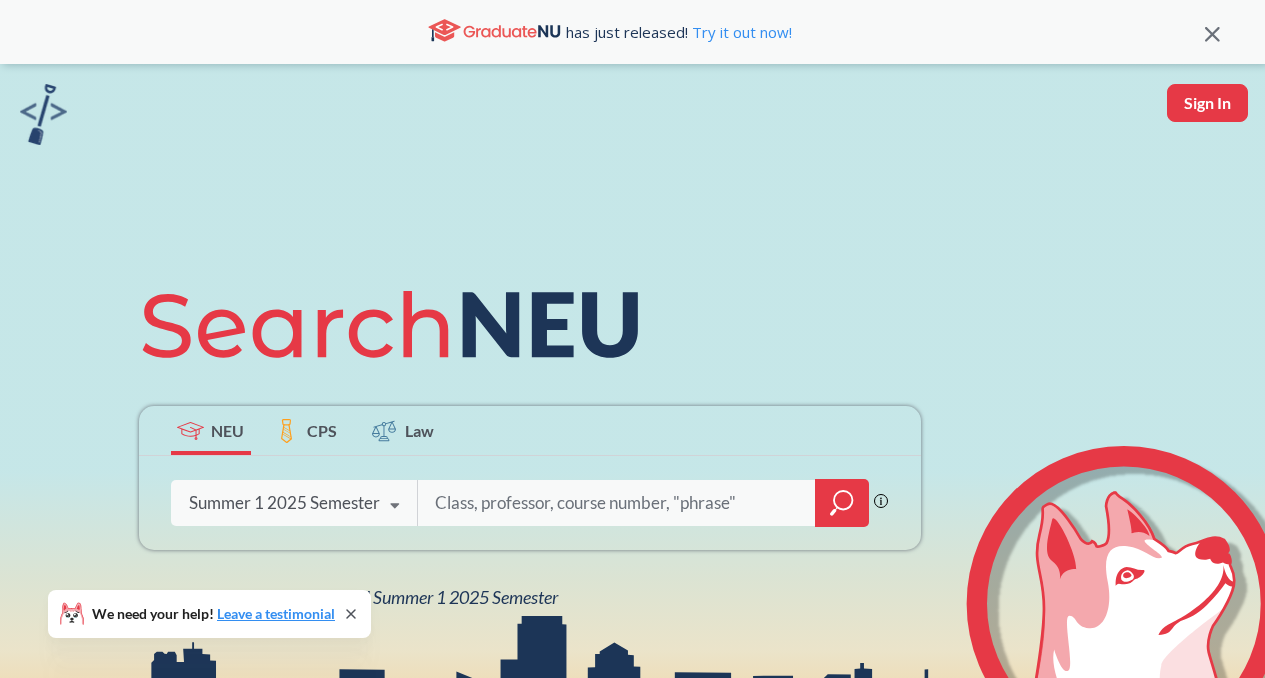 scroll, scrollTop: 0, scrollLeft: 0, axis: both 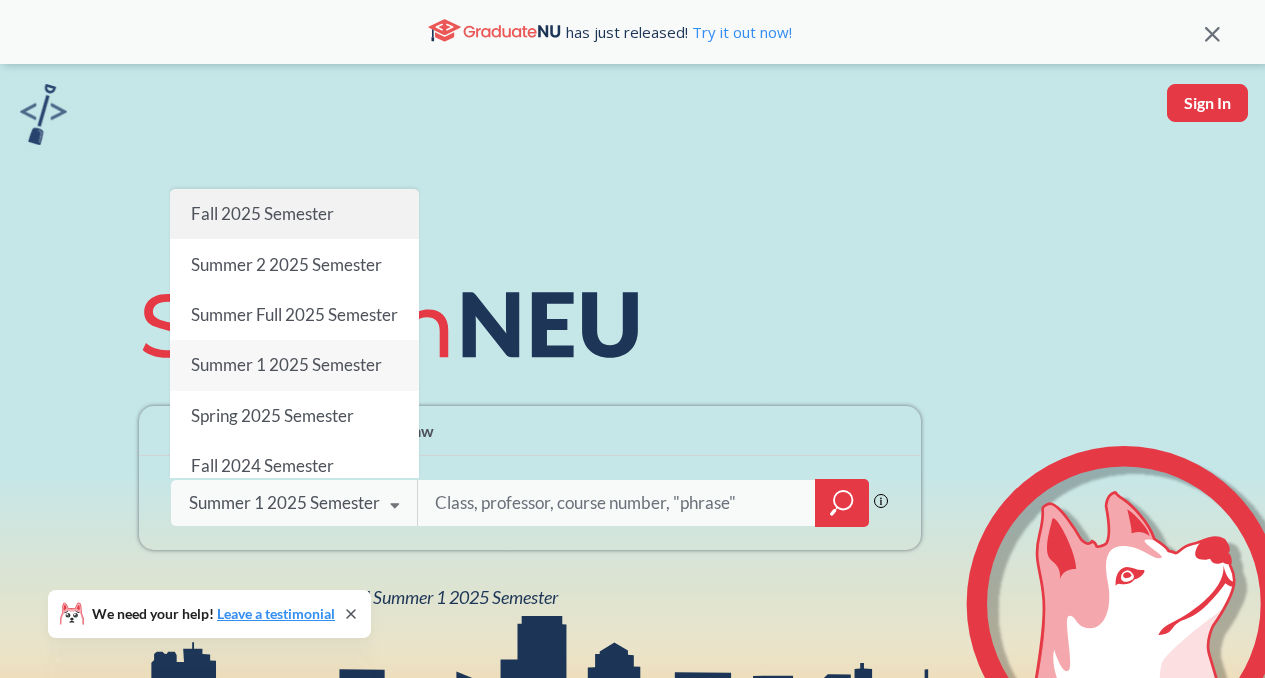 click on "Fall 2025 Semester" at bounding box center (261, 213) 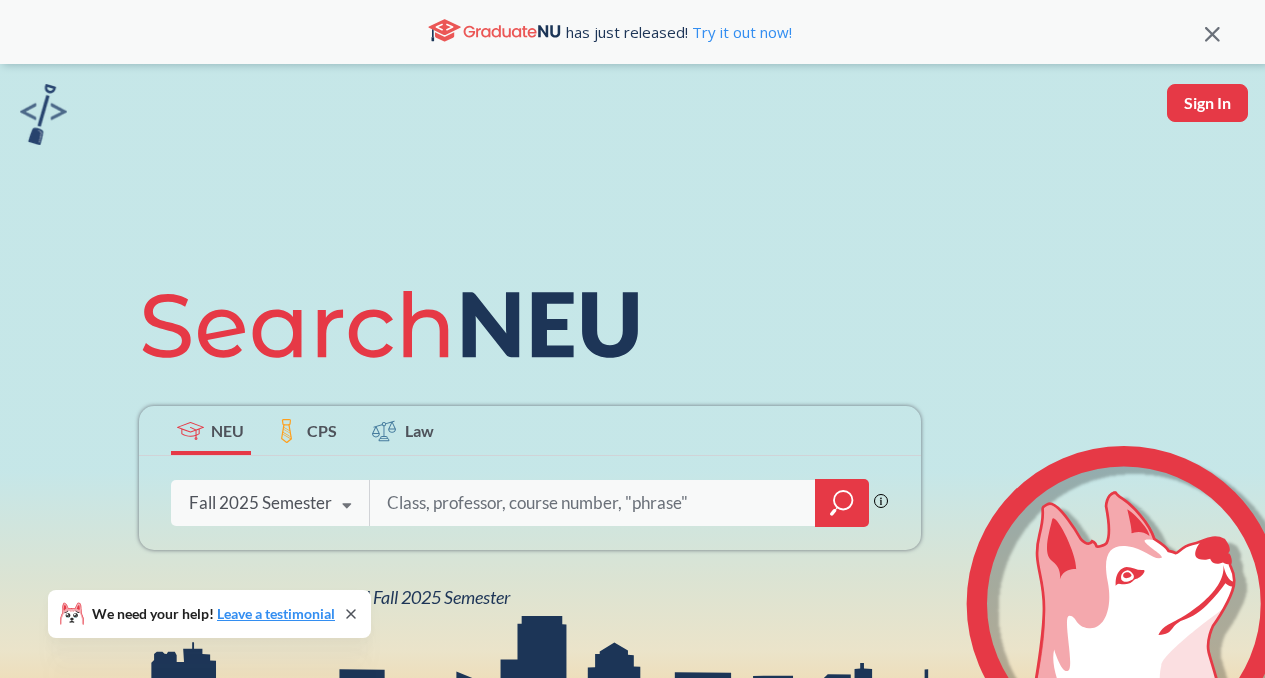 click at bounding box center [593, 503] 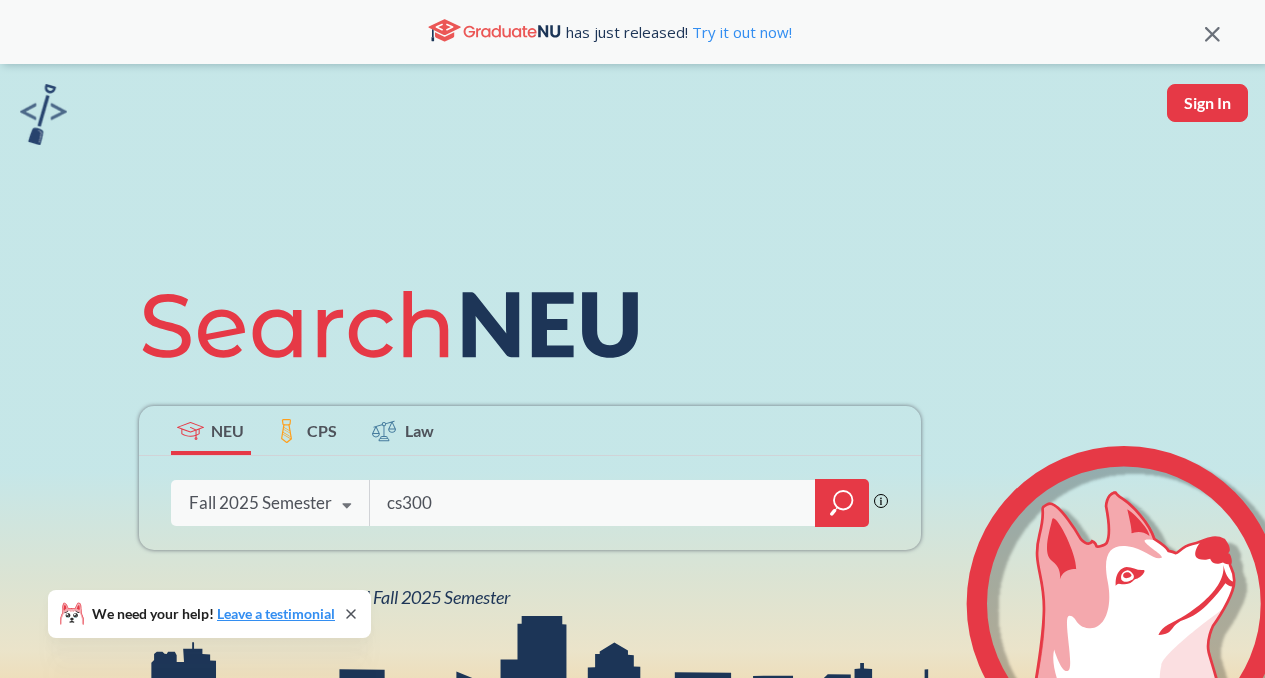 type on "cs3000" 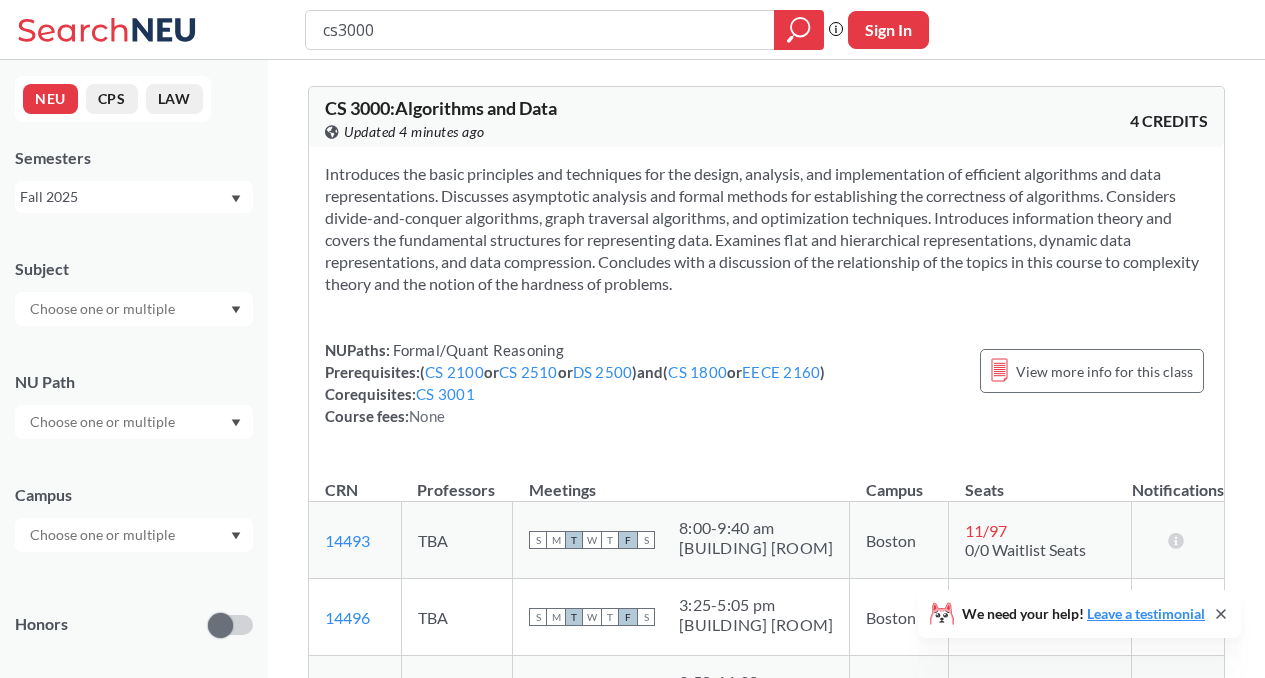 scroll, scrollTop: 300, scrollLeft: 0, axis: vertical 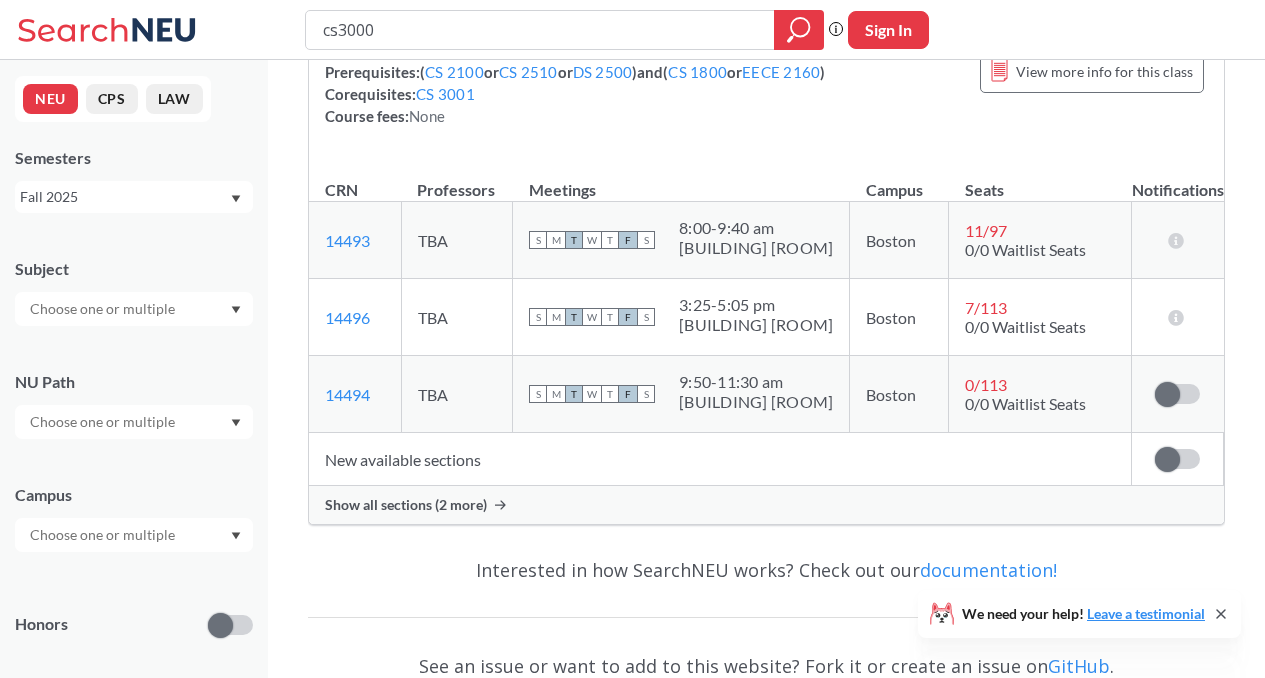 click on "Show all sections (2 more)" at bounding box center (766, 505) 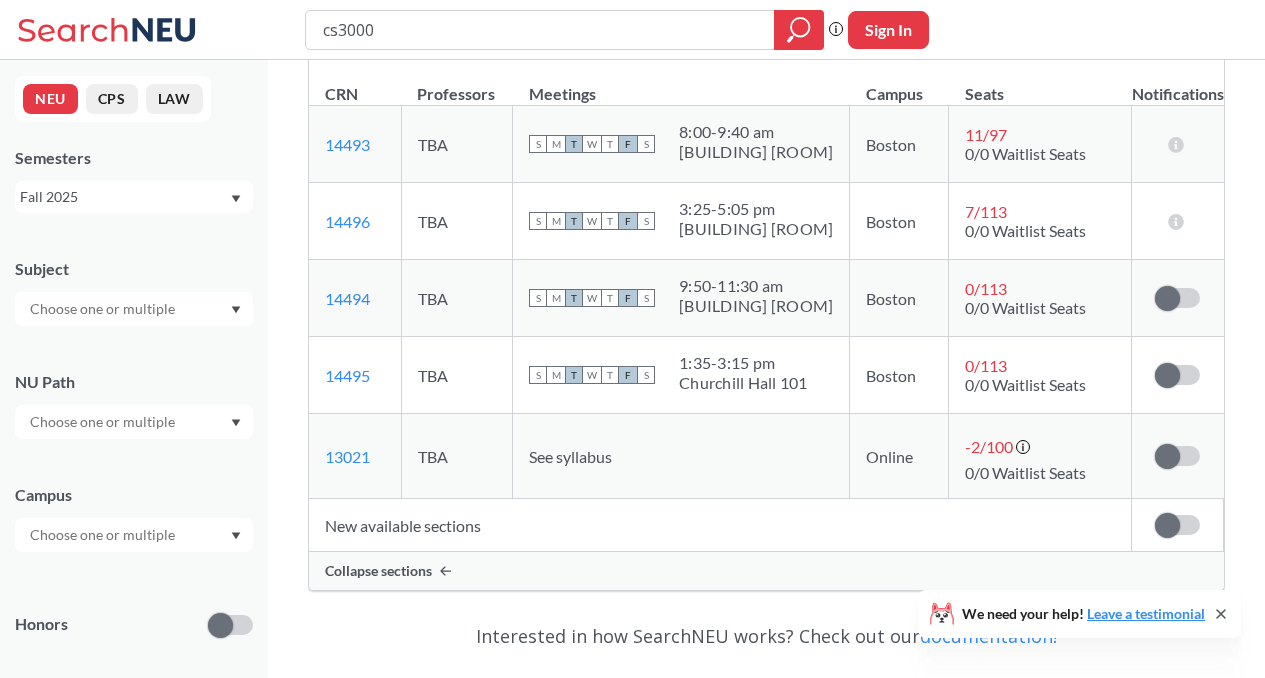scroll, scrollTop: 400, scrollLeft: 0, axis: vertical 